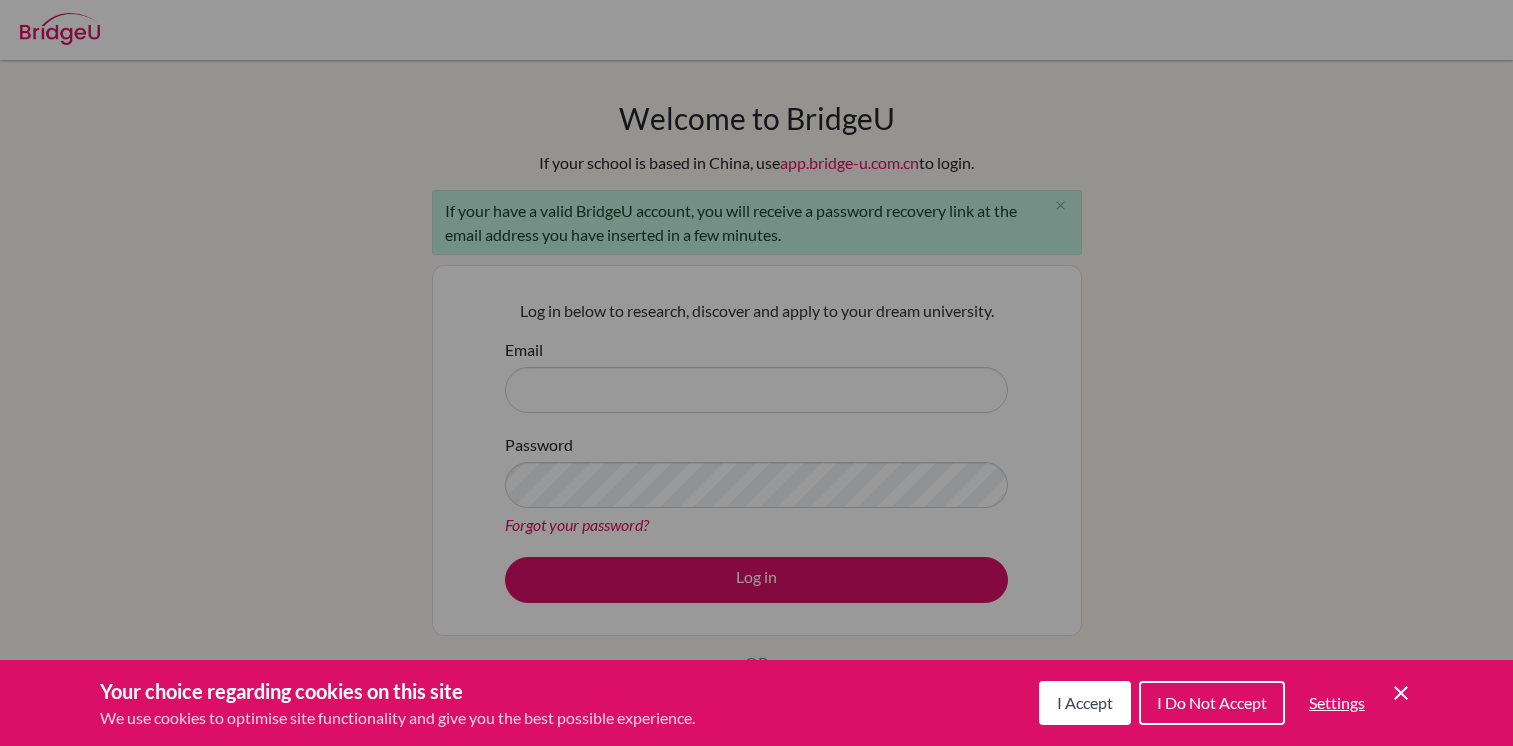 scroll, scrollTop: 0, scrollLeft: 0, axis: both 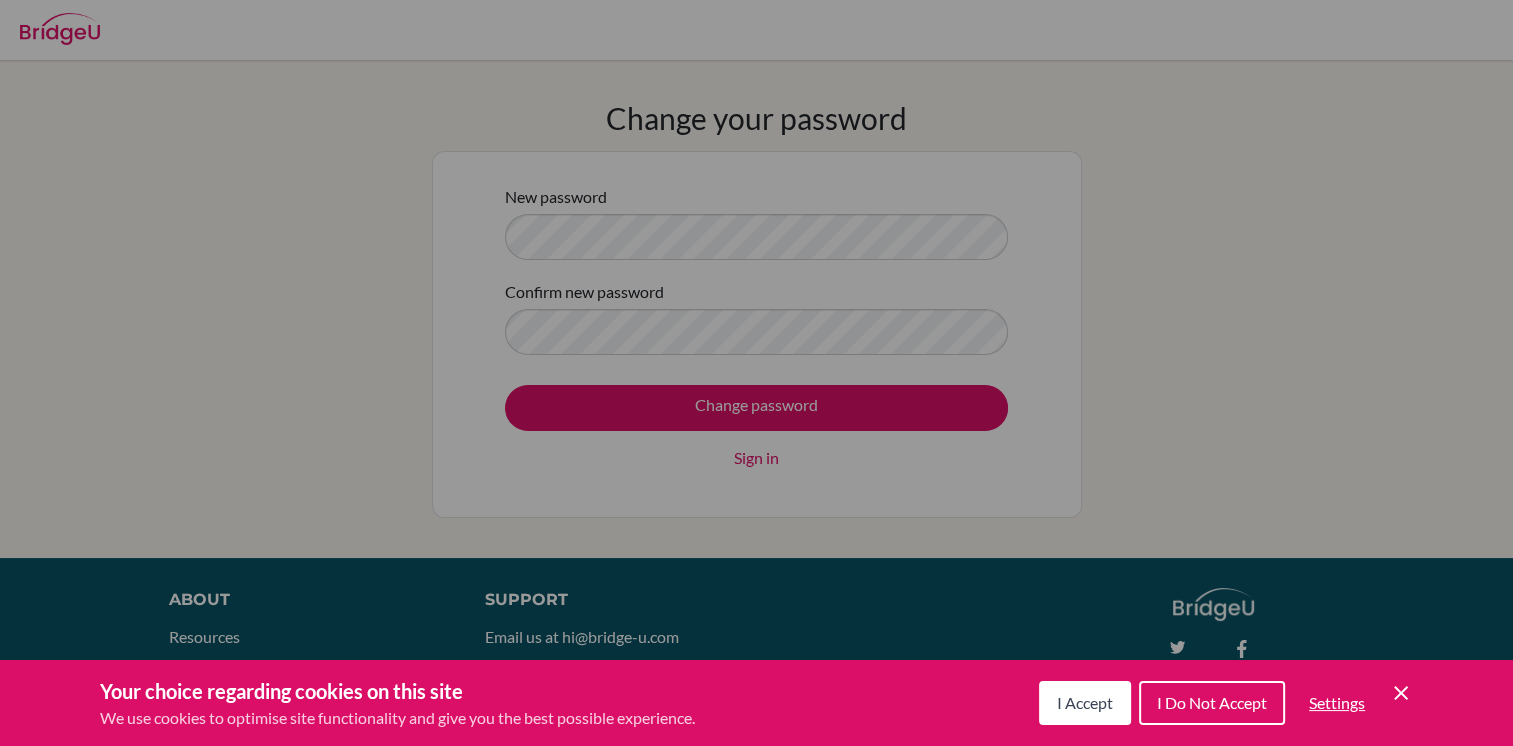 click on "I Accept" at bounding box center [1085, 703] 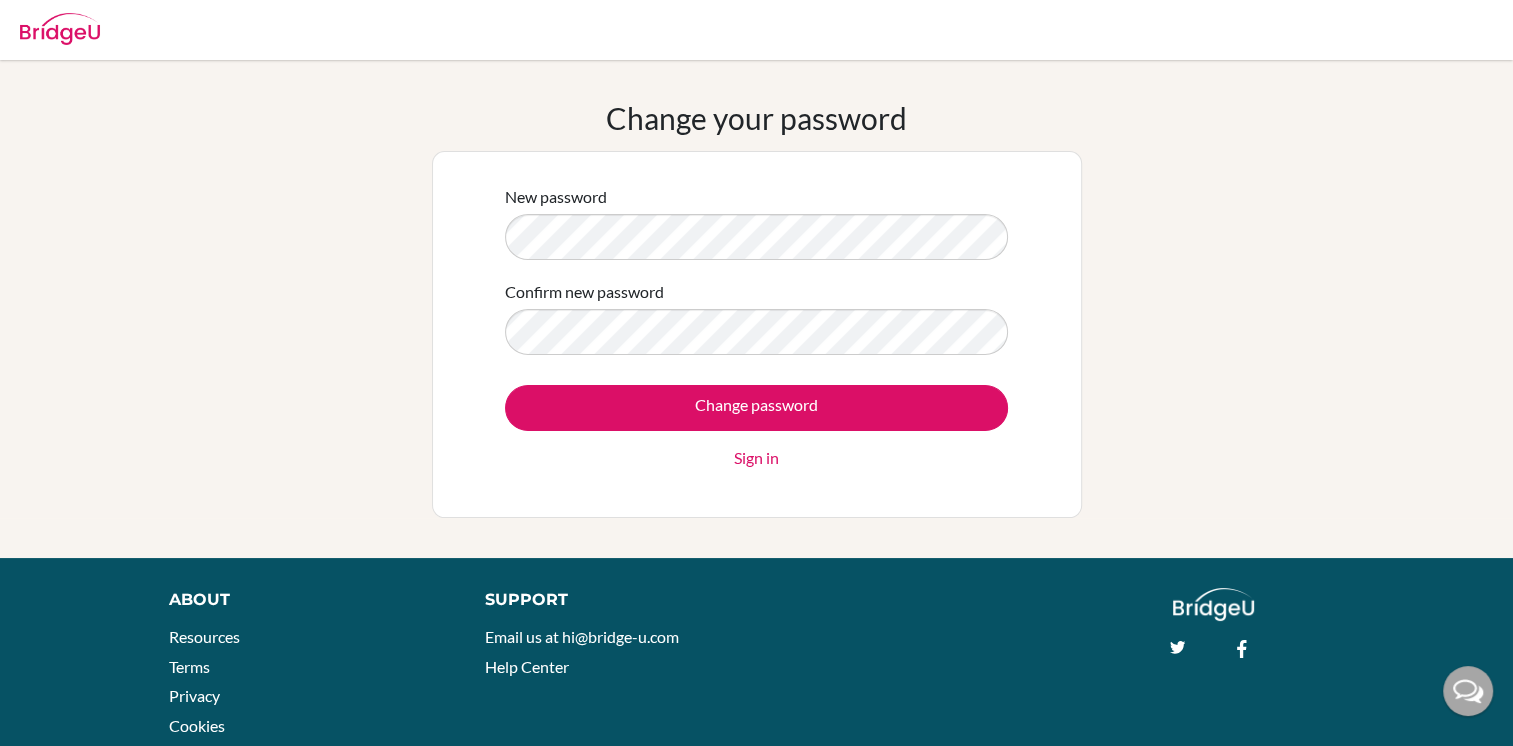 click on "Change password
Sign in" at bounding box center [756, 427] 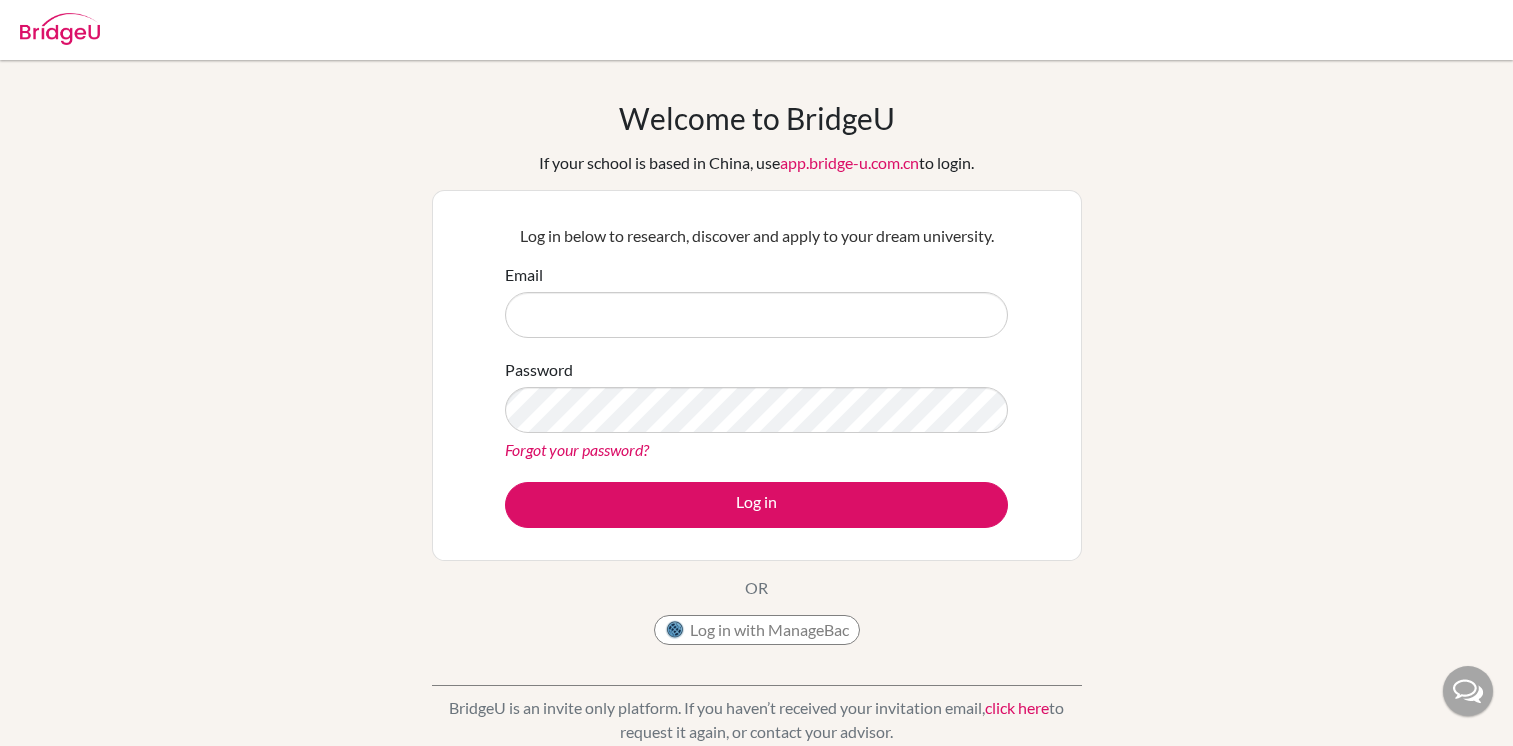 scroll, scrollTop: 0, scrollLeft: 0, axis: both 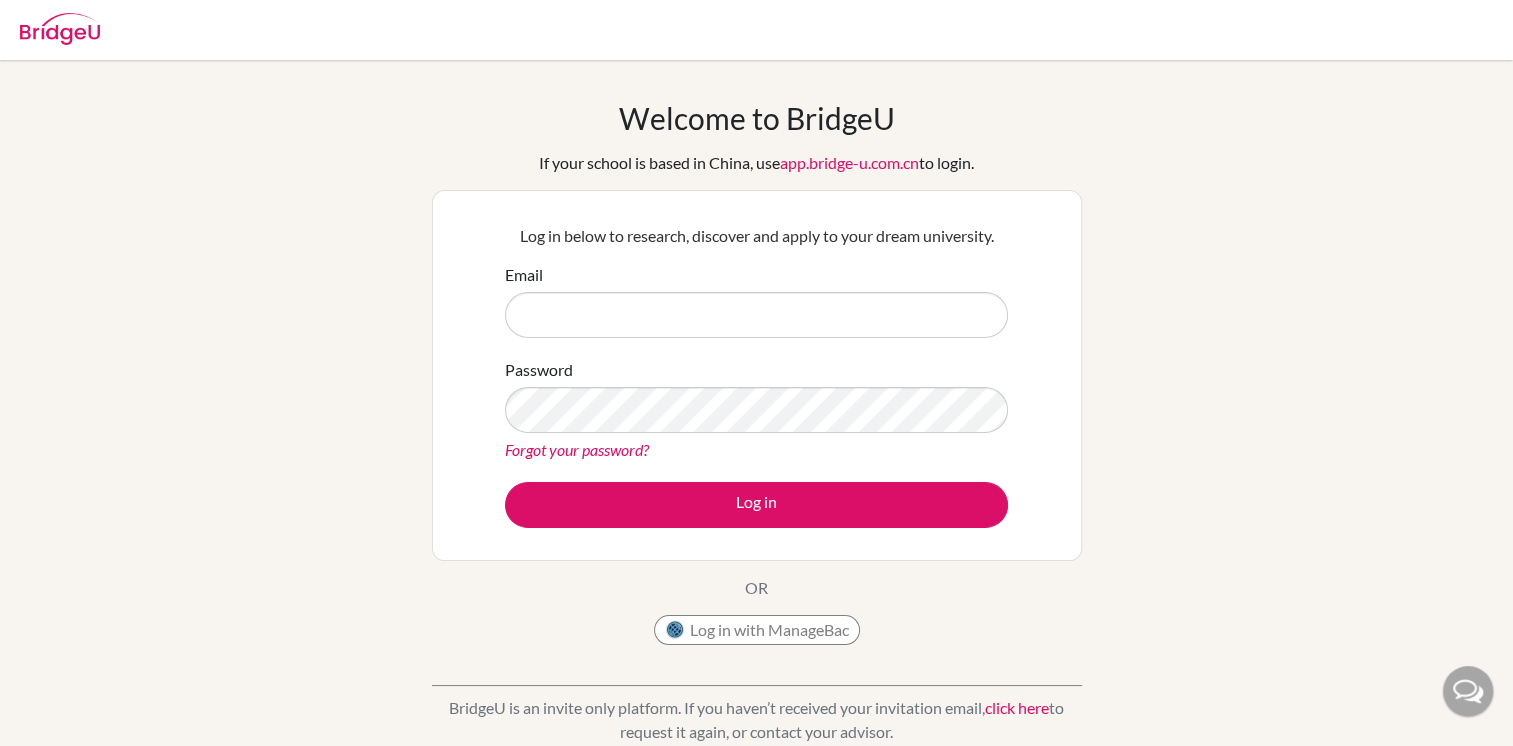 click on "Email" at bounding box center (756, 315) 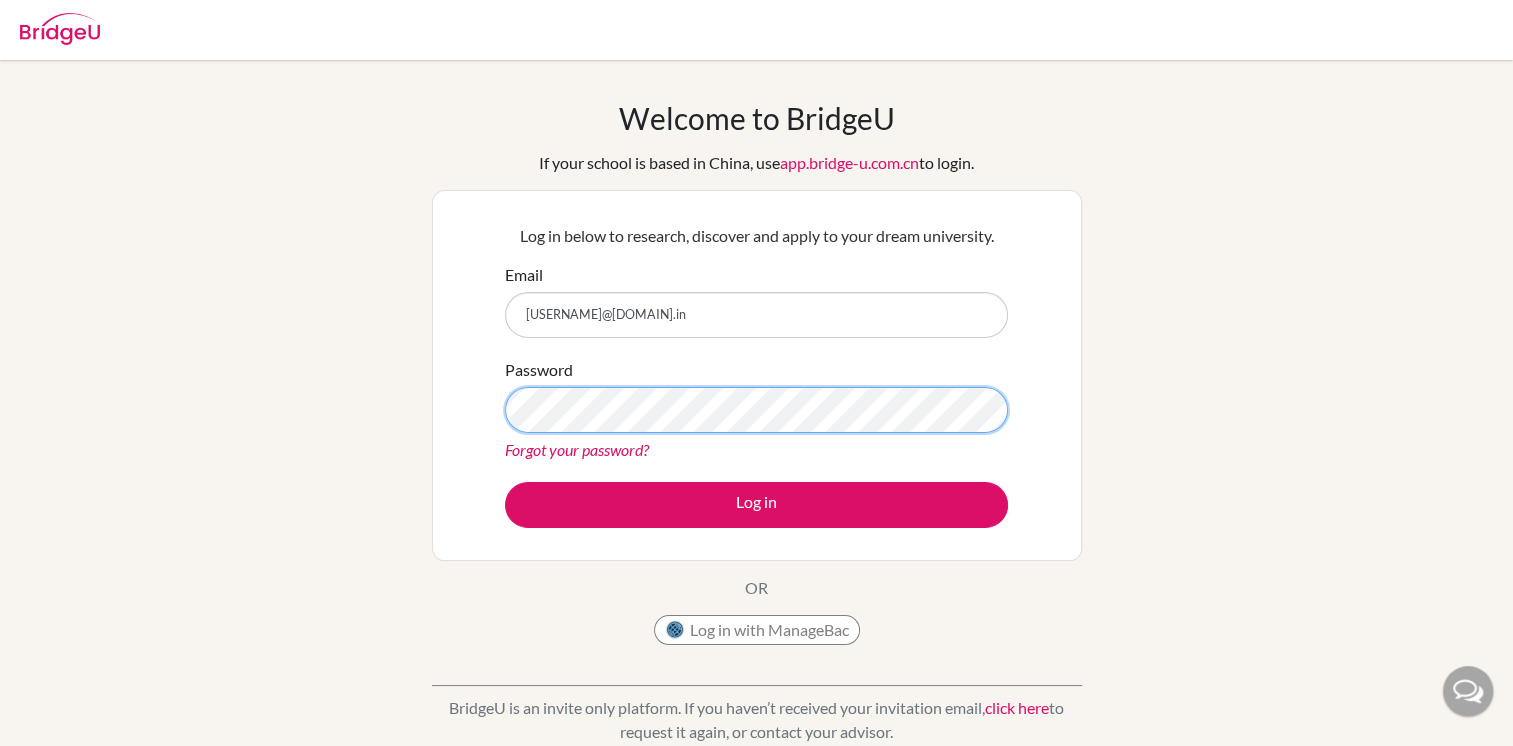 click on "Log in" at bounding box center [756, 505] 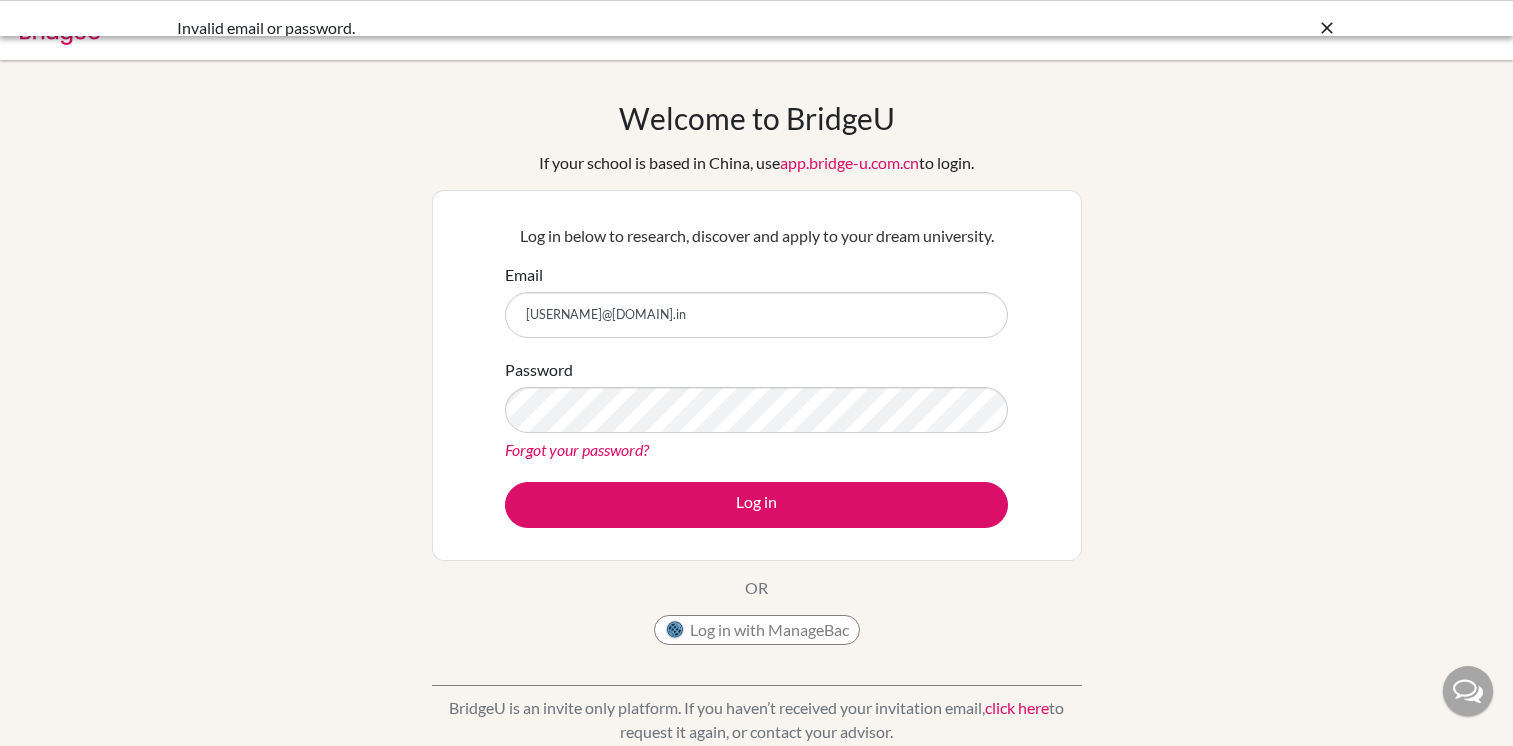 scroll, scrollTop: 0, scrollLeft: 0, axis: both 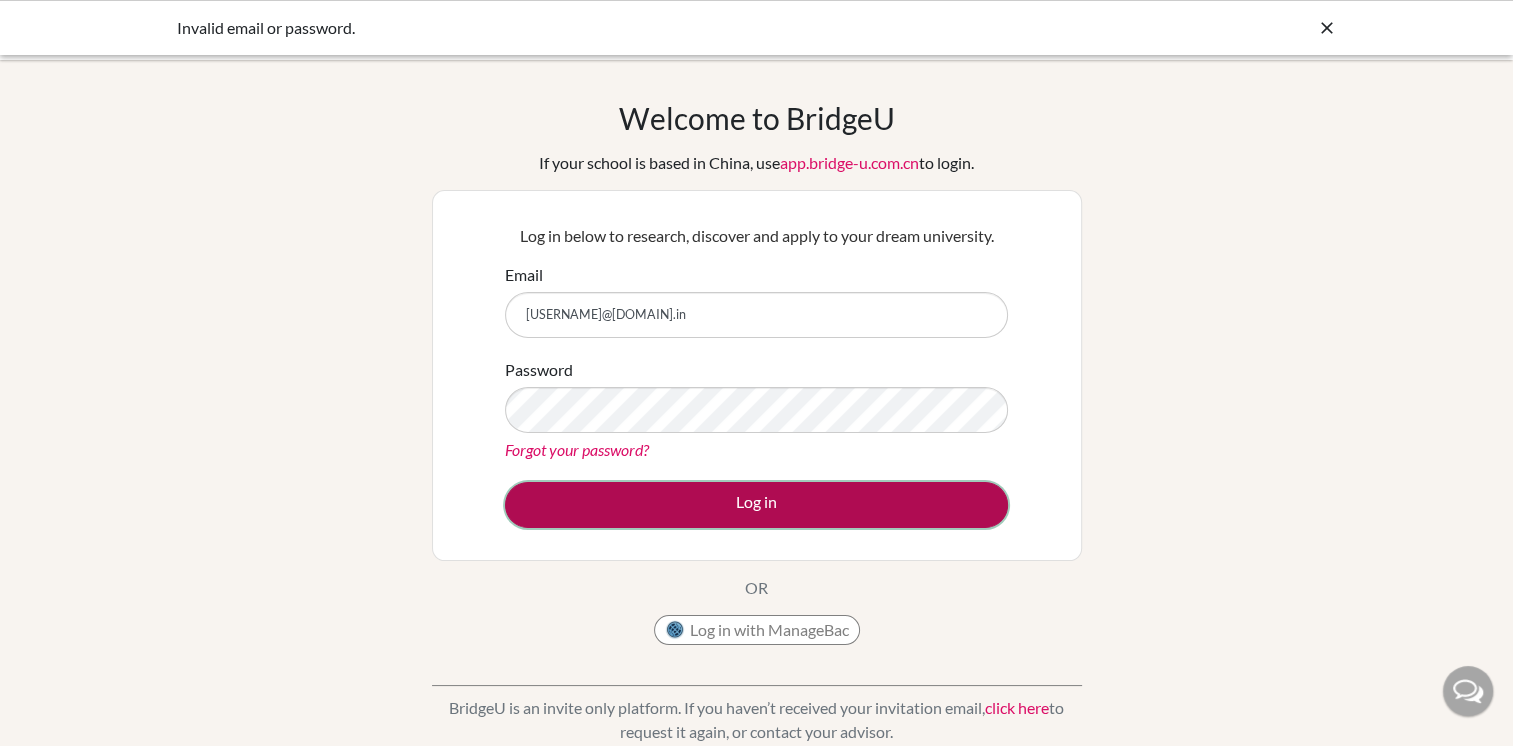 click on "Log in" at bounding box center [756, 505] 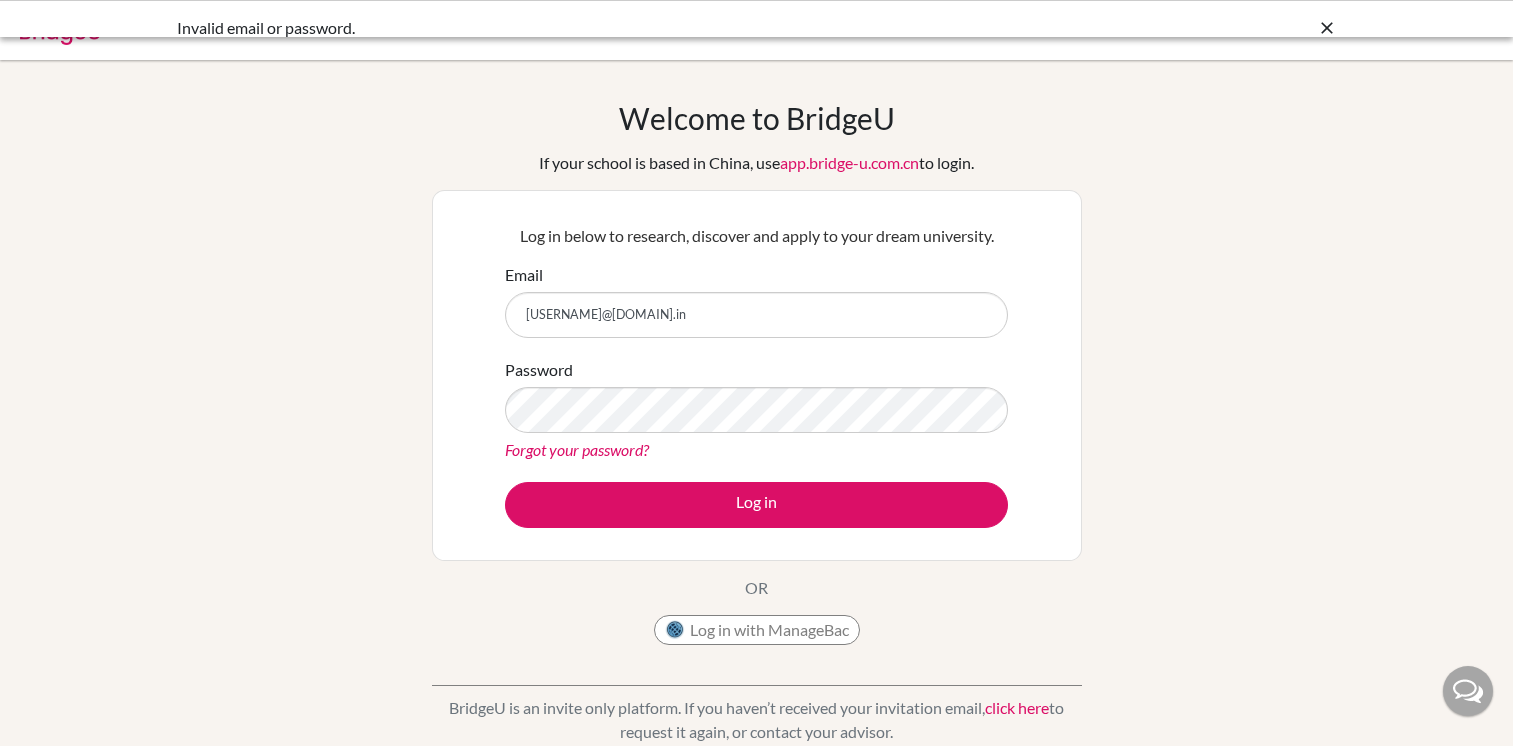 scroll, scrollTop: 0, scrollLeft: 0, axis: both 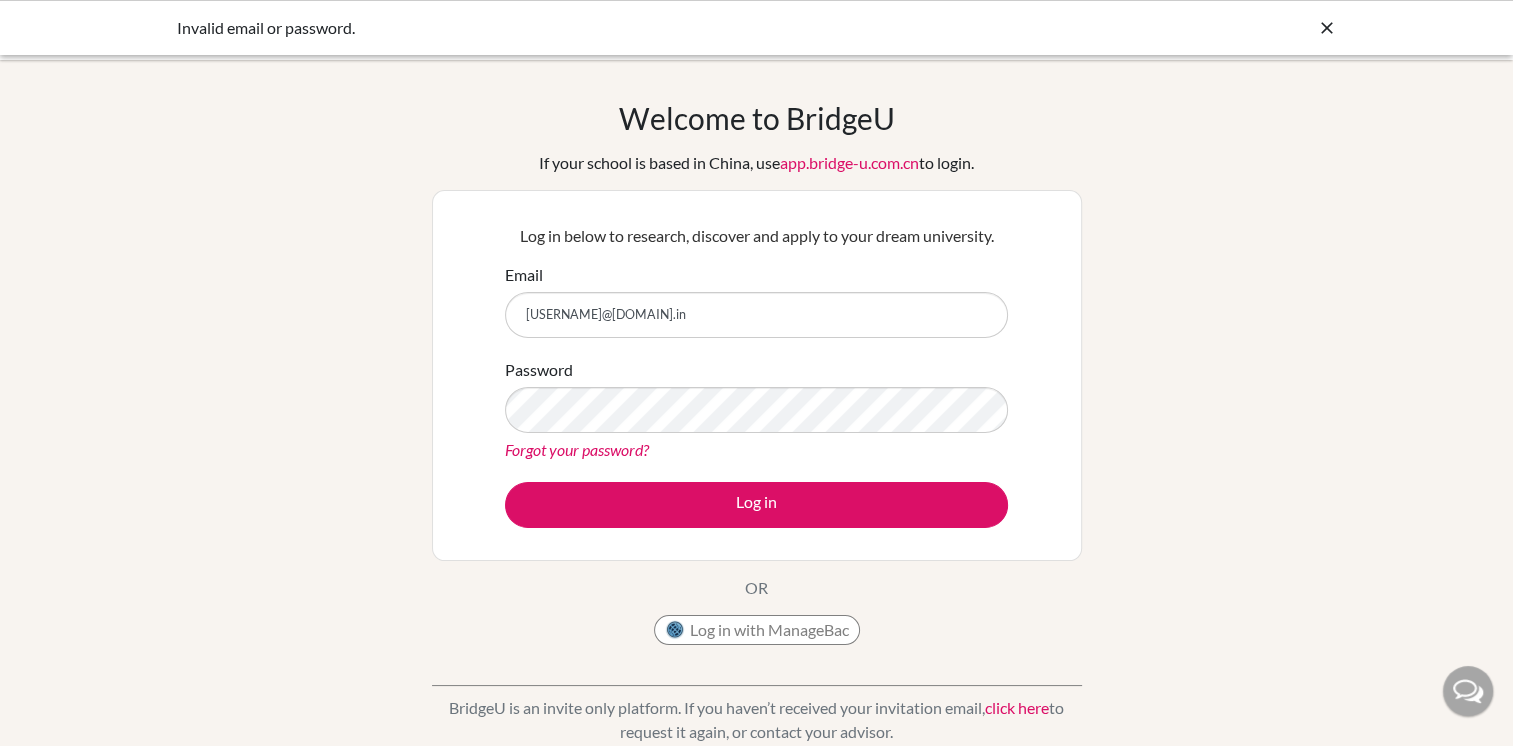 click on "Password
Forgot your password?" at bounding box center (756, 410) 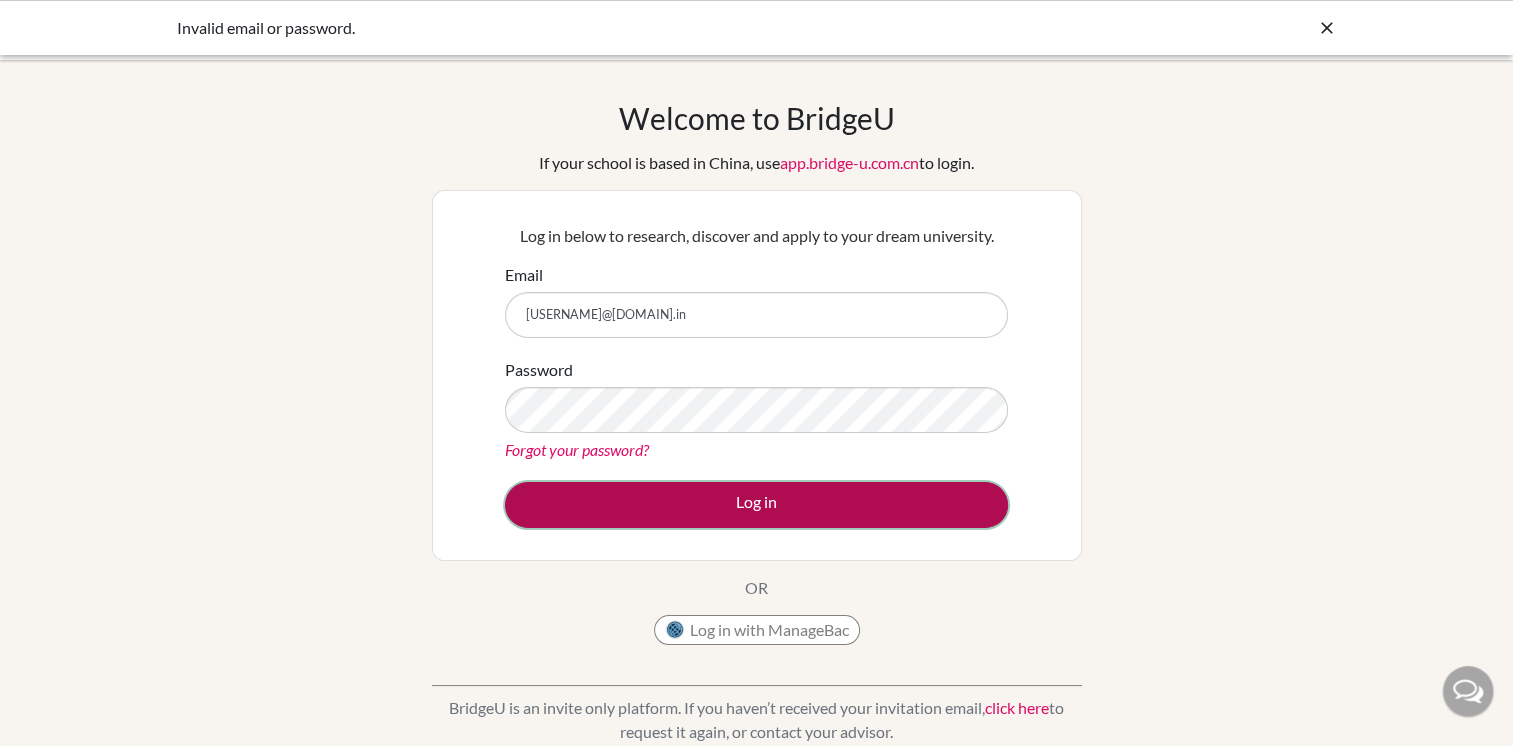click on "Log in" at bounding box center [756, 505] 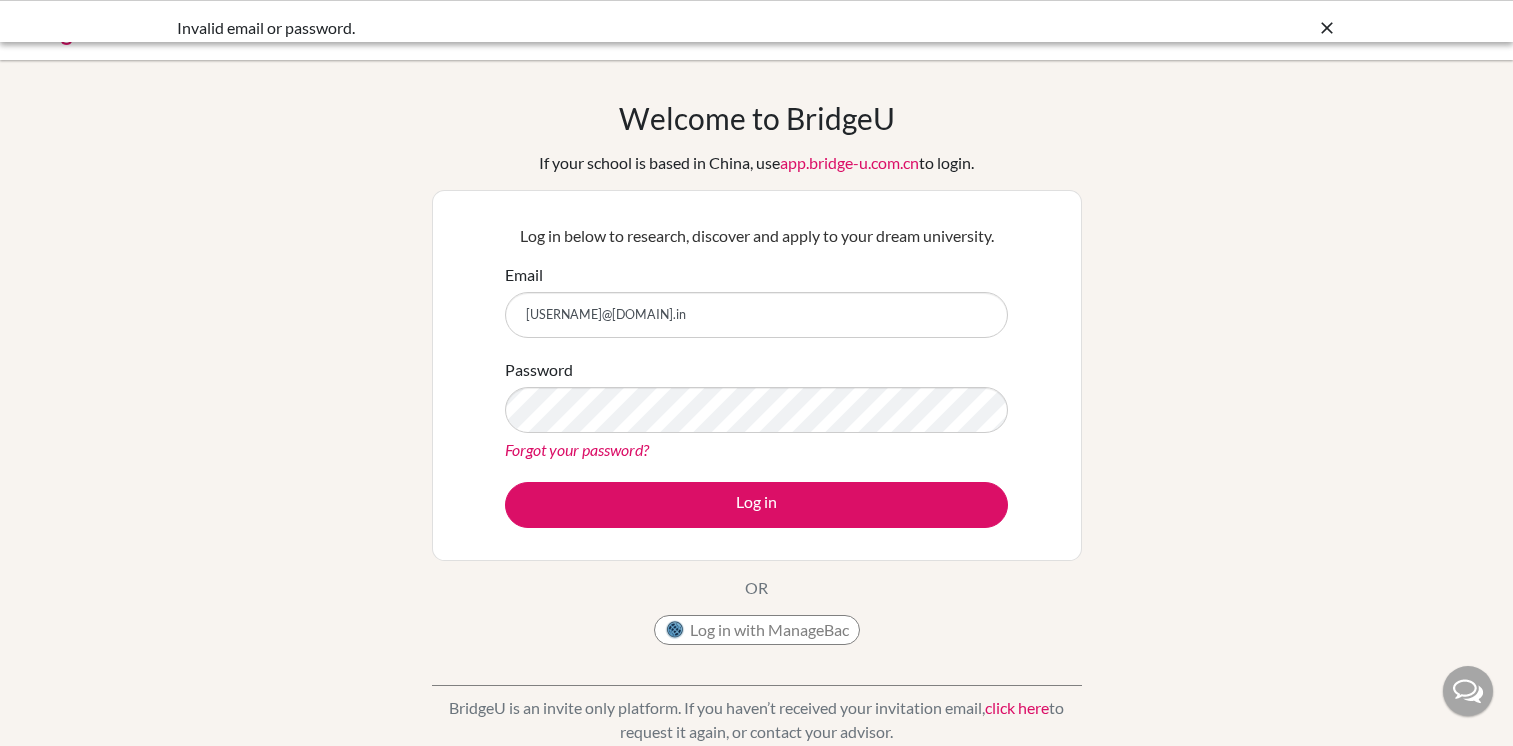 scroll, scrollTop: 0, scrollLeft: 0, axis: both 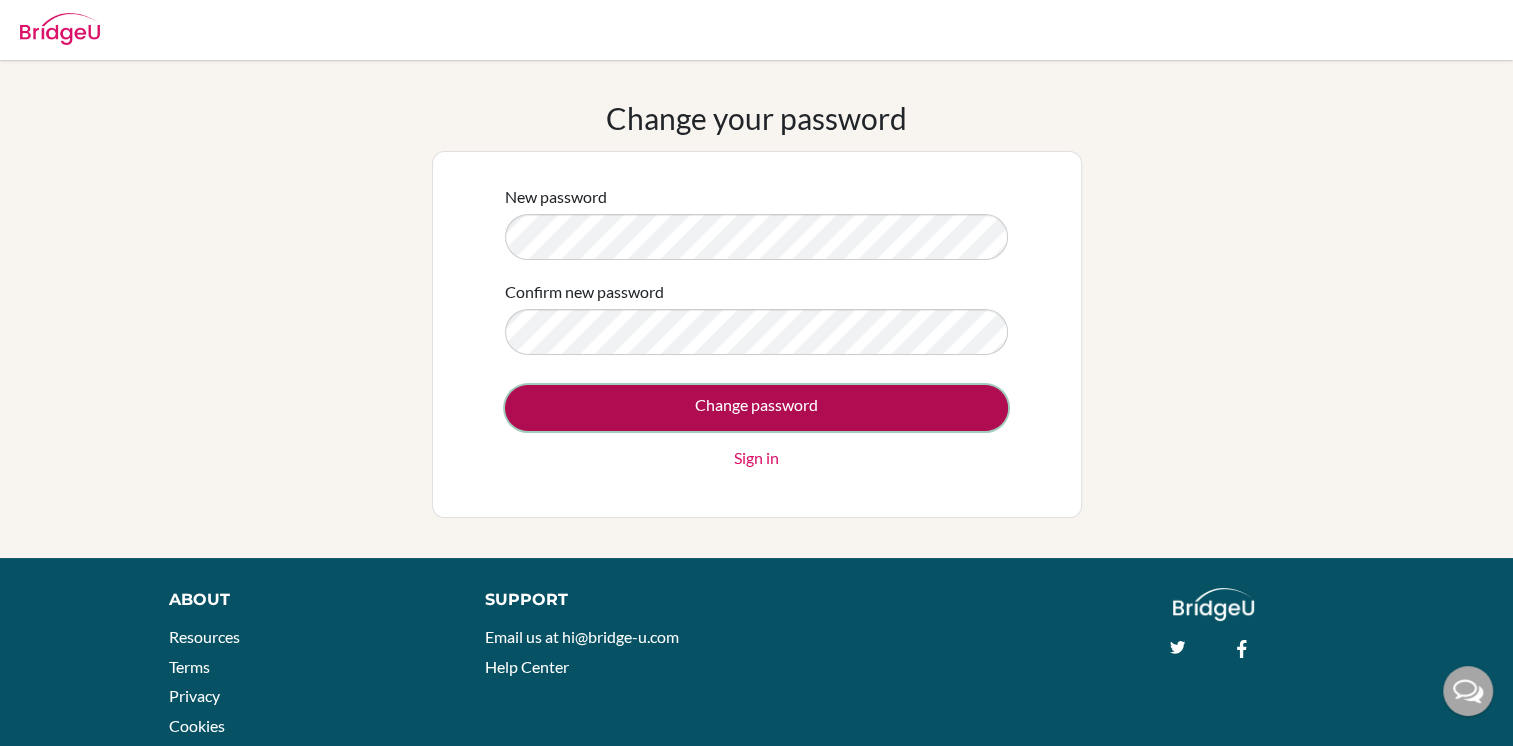 click on "Change password" at bounding box center (756, 408) 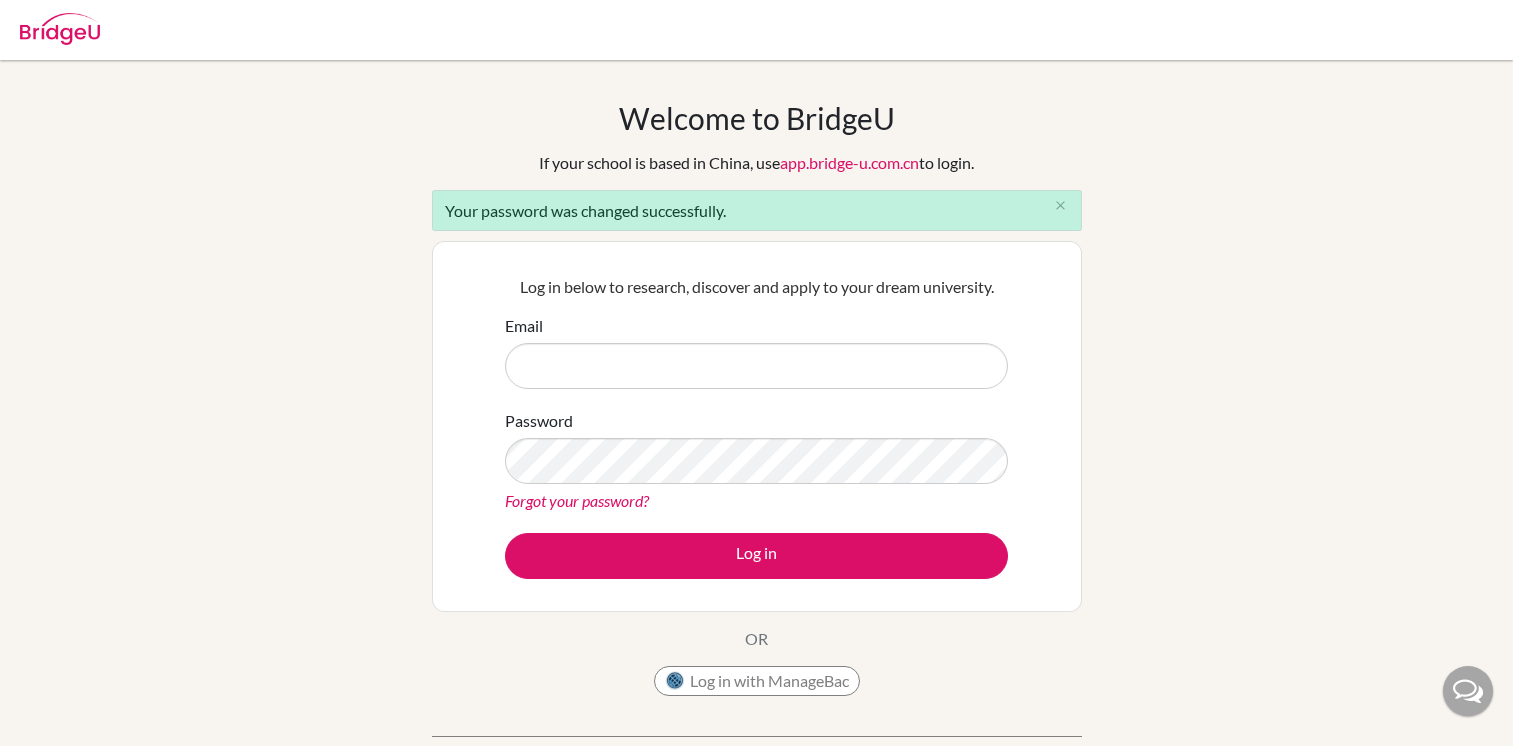 scroll, scrollTop: 0, scrollLeft: 0, axis: both 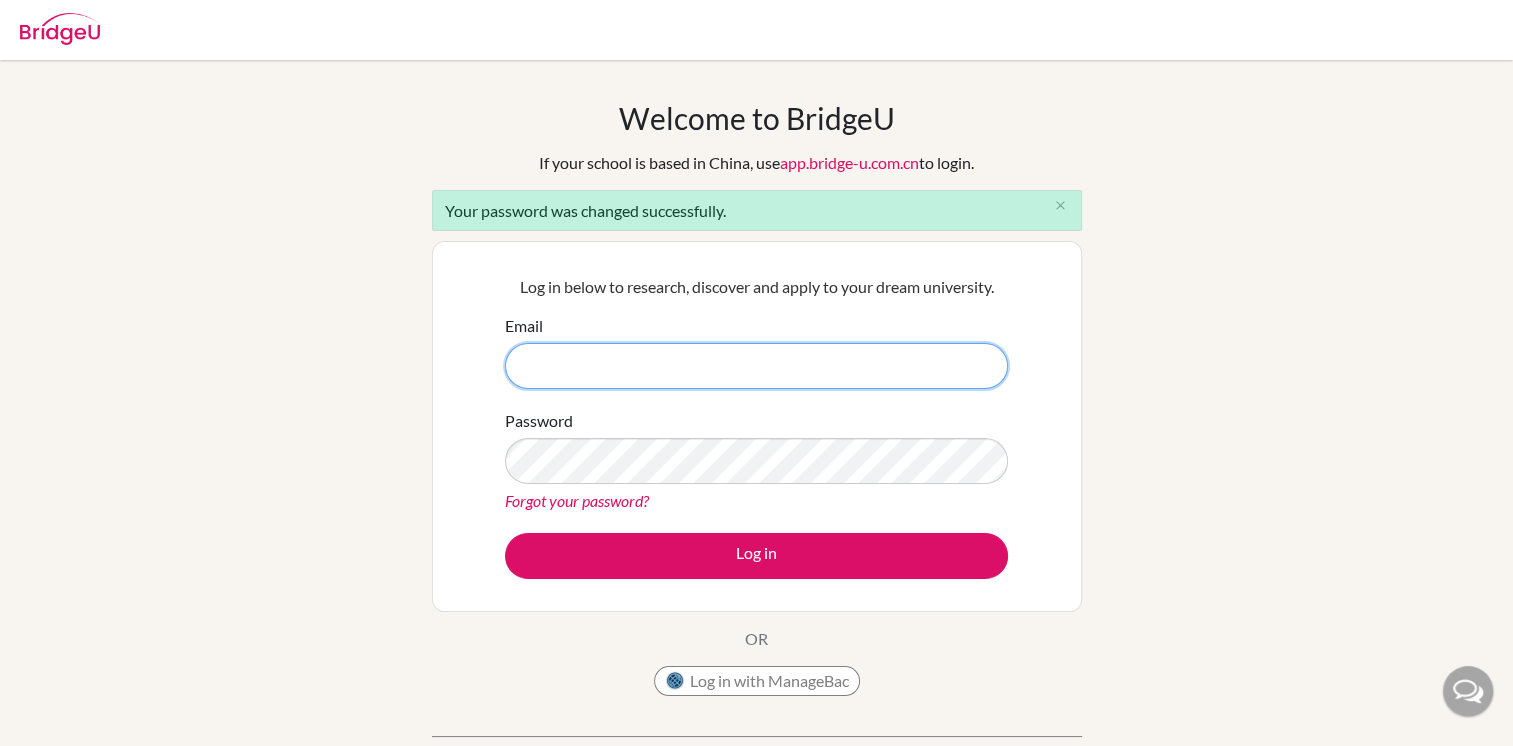 click on "Email" at bounding box center [756, 366] 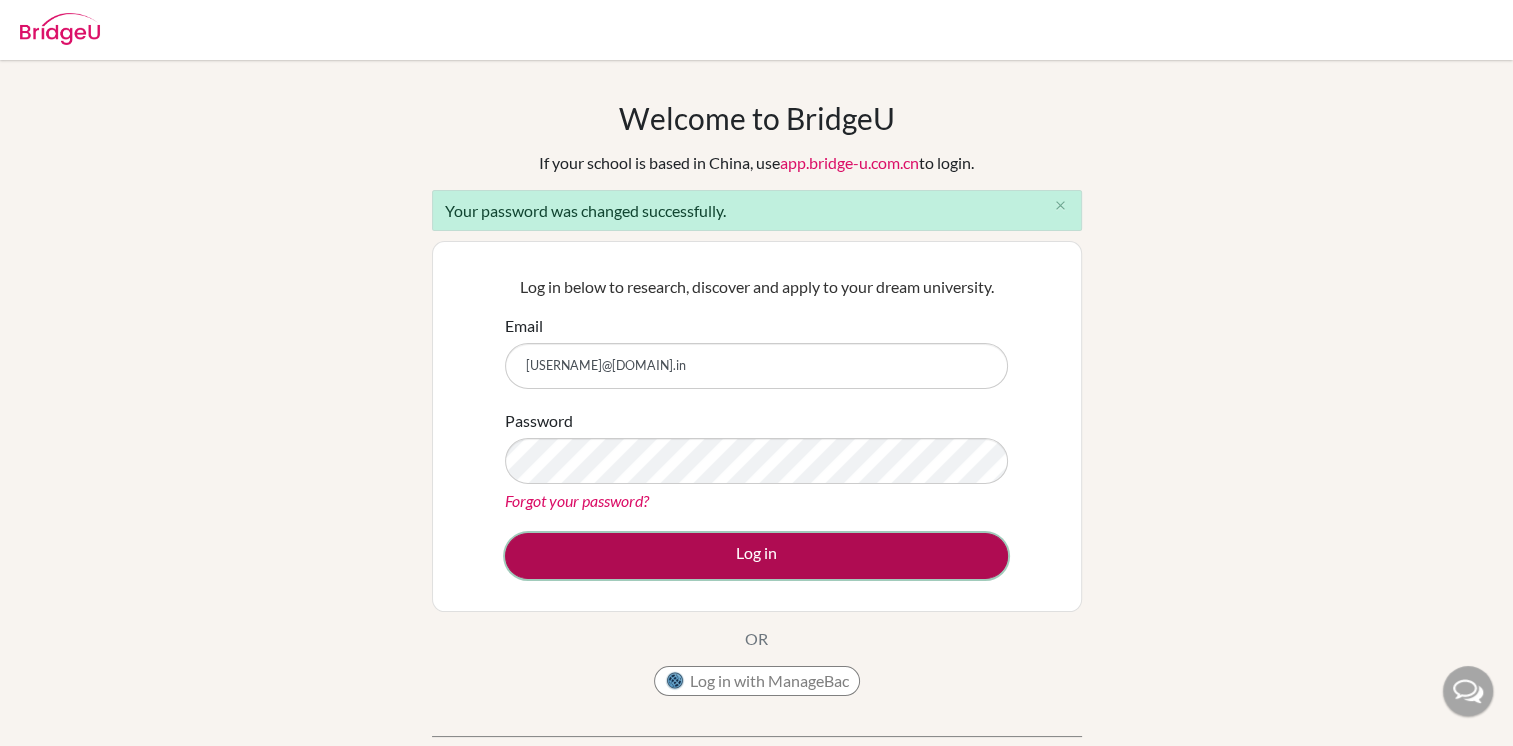 click on "Log in" at bounding box center (756, 556) 